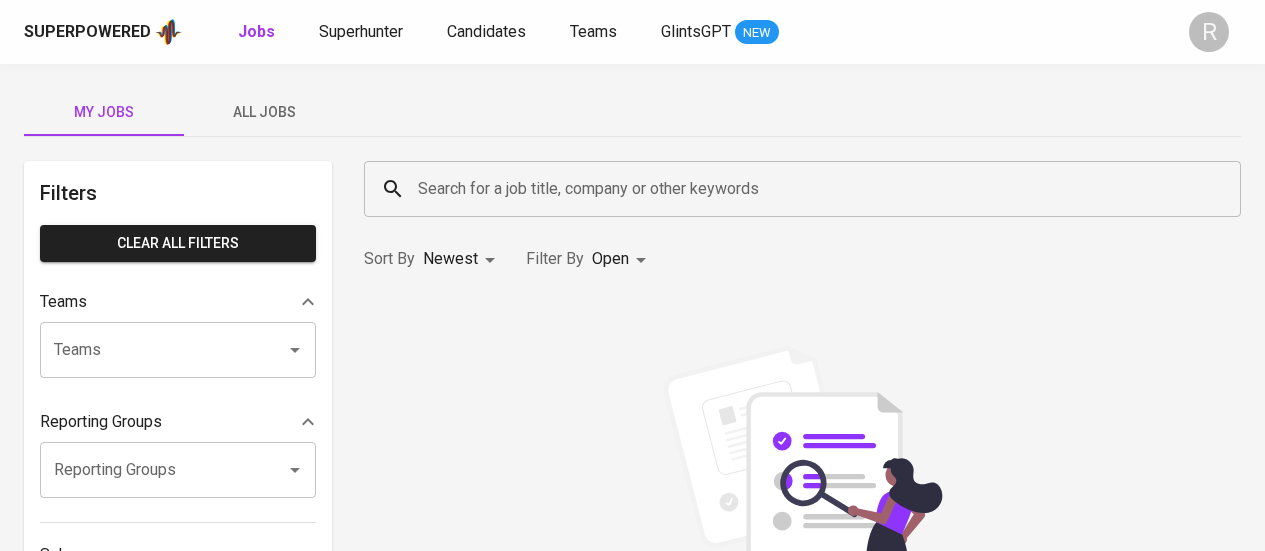 scroll, scrollTop: 0, scrollLeft: 0, axis: both 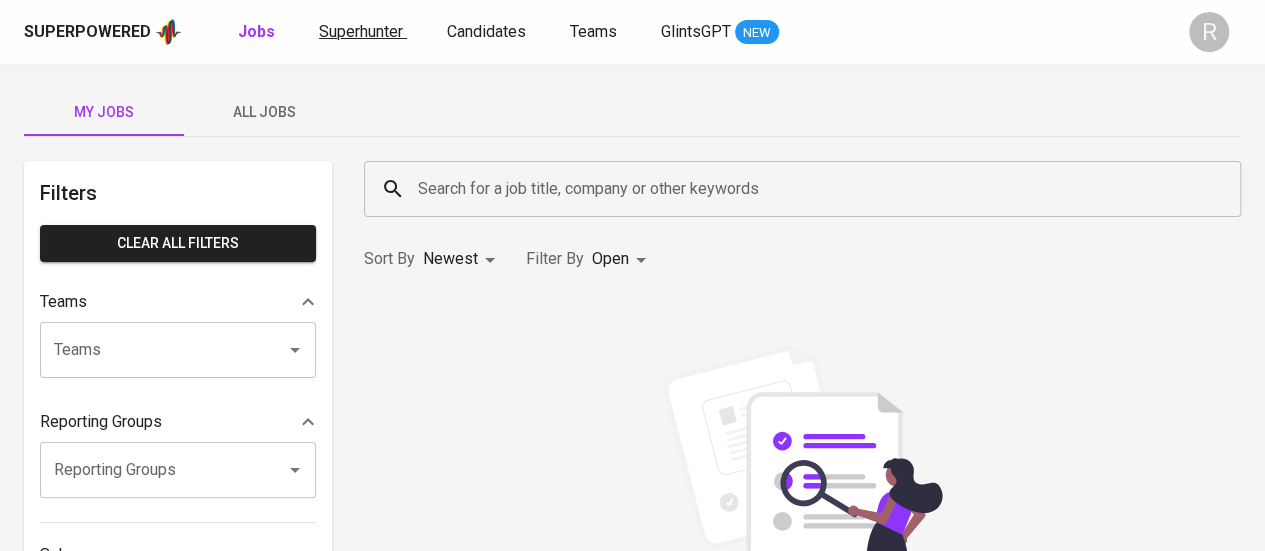 click on "Superhunter" at bounding box center [361, 31] 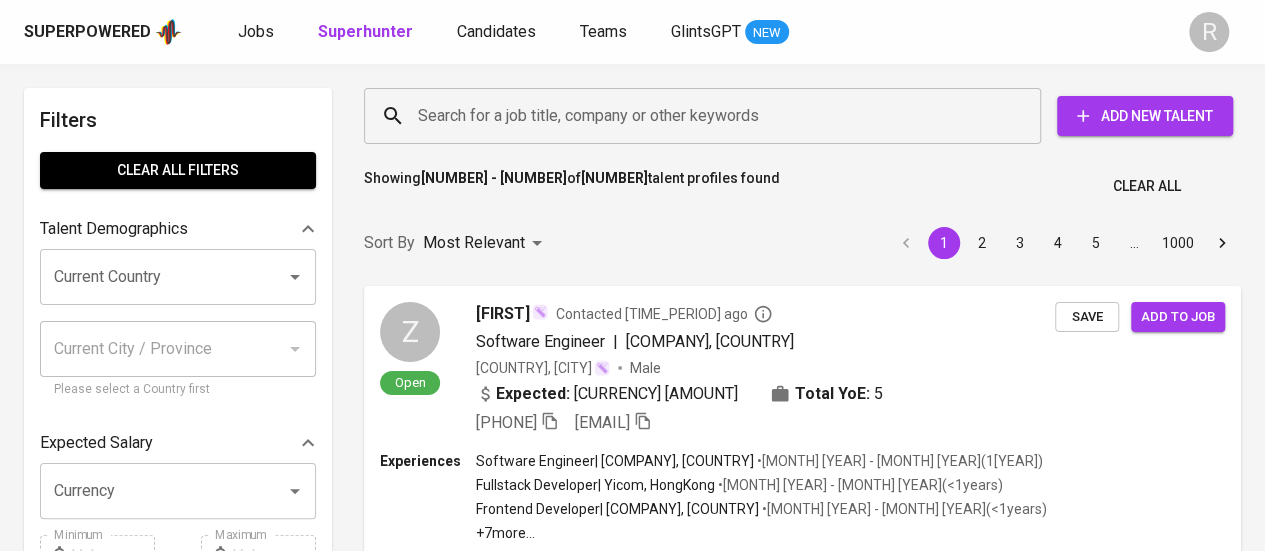 click on "Search for a job title, company or other keywords" at bounding box center (707, 116) 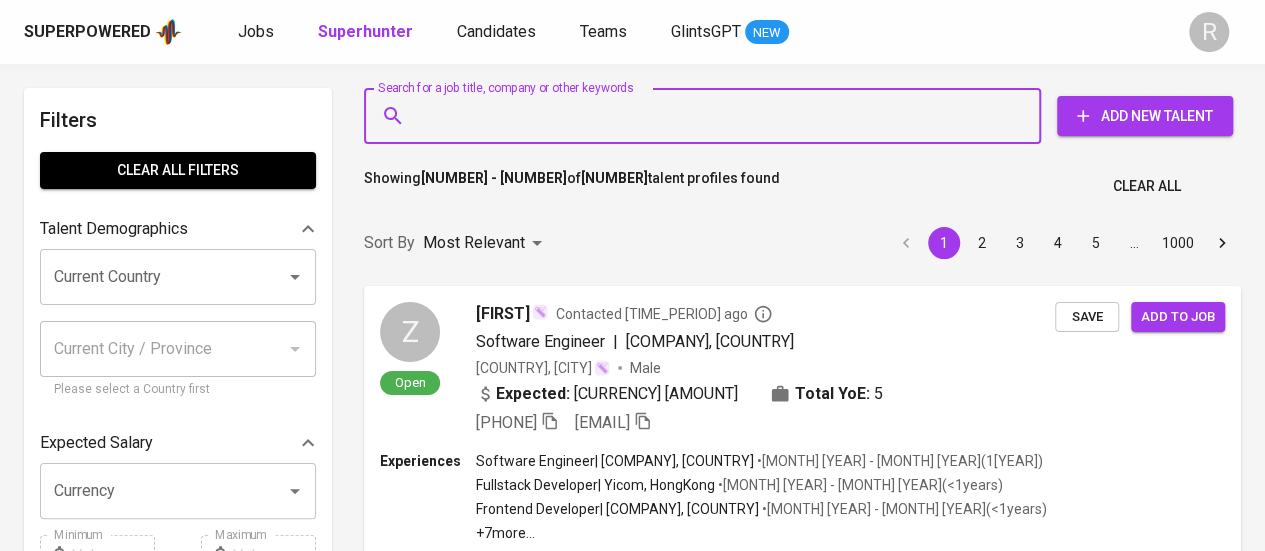 paste on "[EMAIL]" 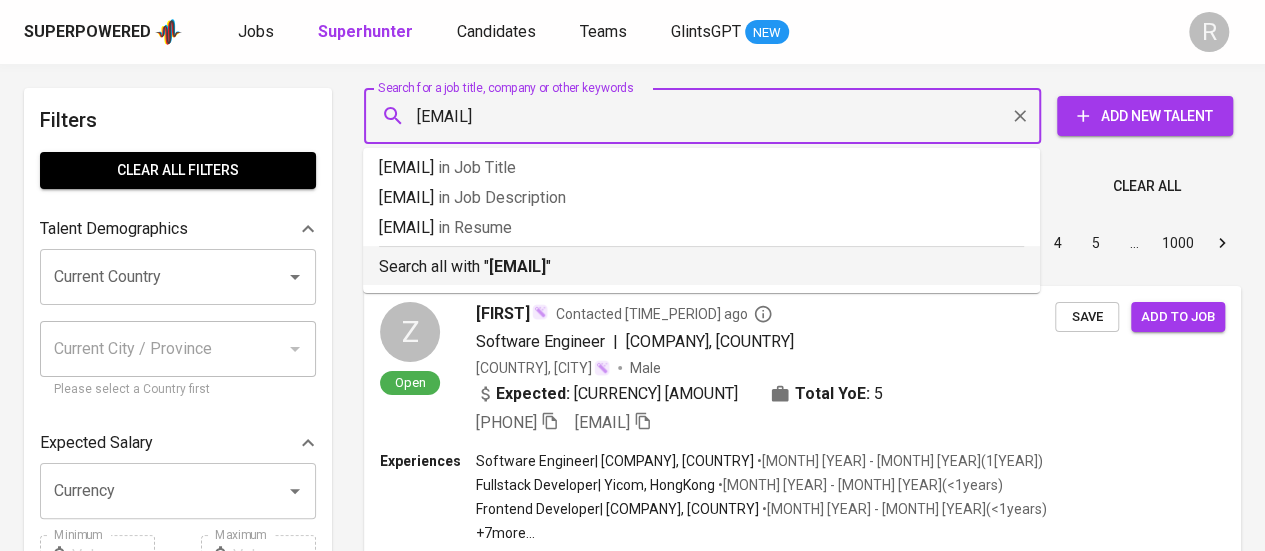 click on "rizkyramadhan9199@gmail.com" at bounding box center [517, 266] 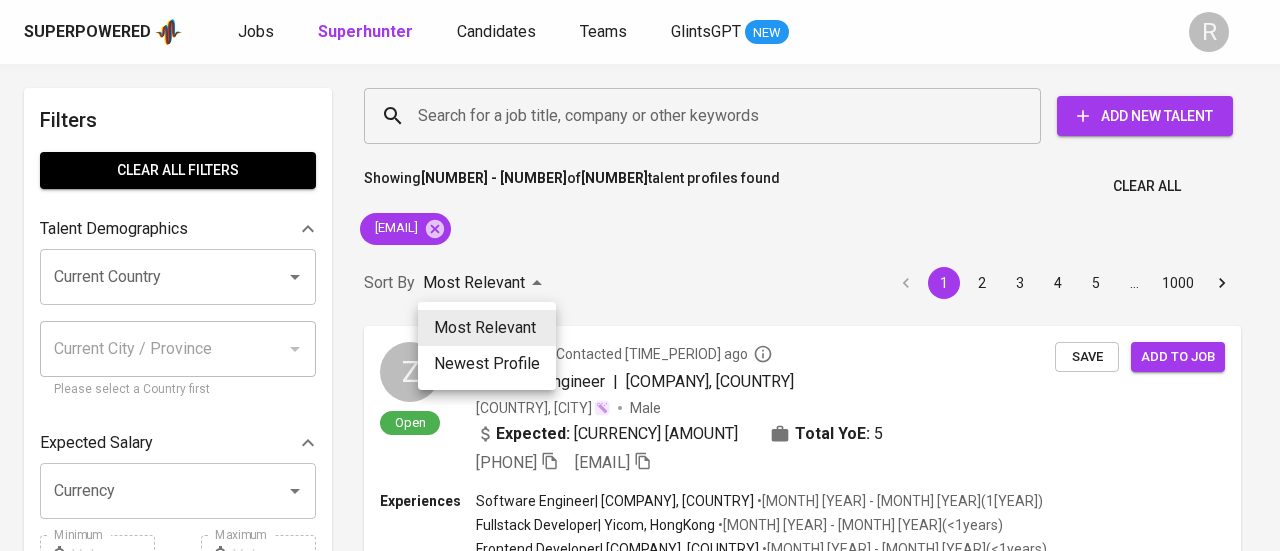 click at bounding box center [640, 275] 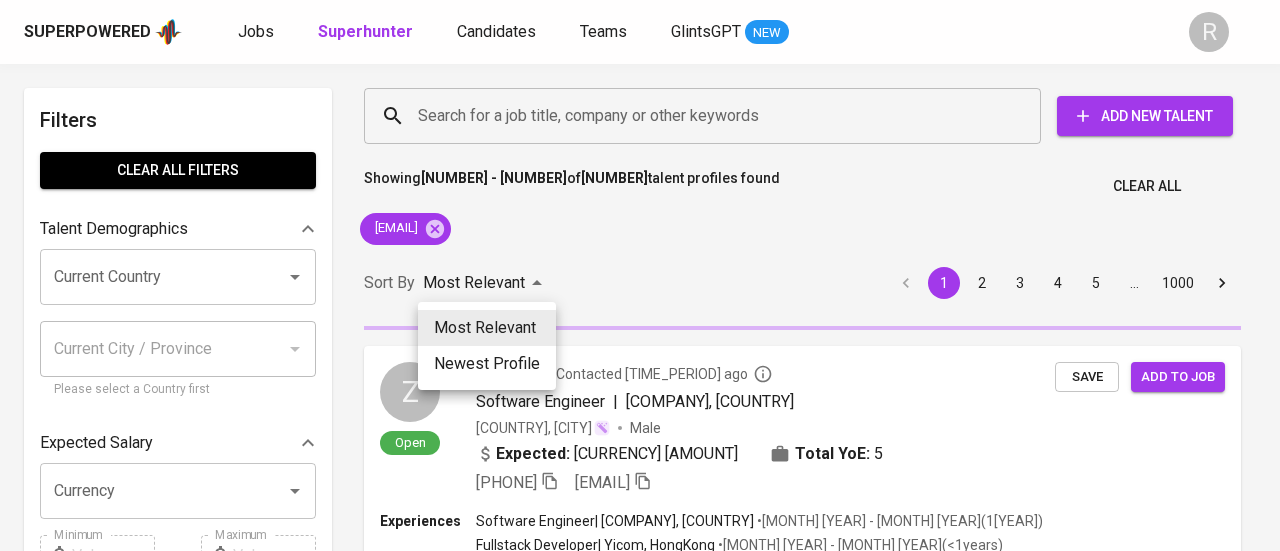 click at bounding box center [640, 275] 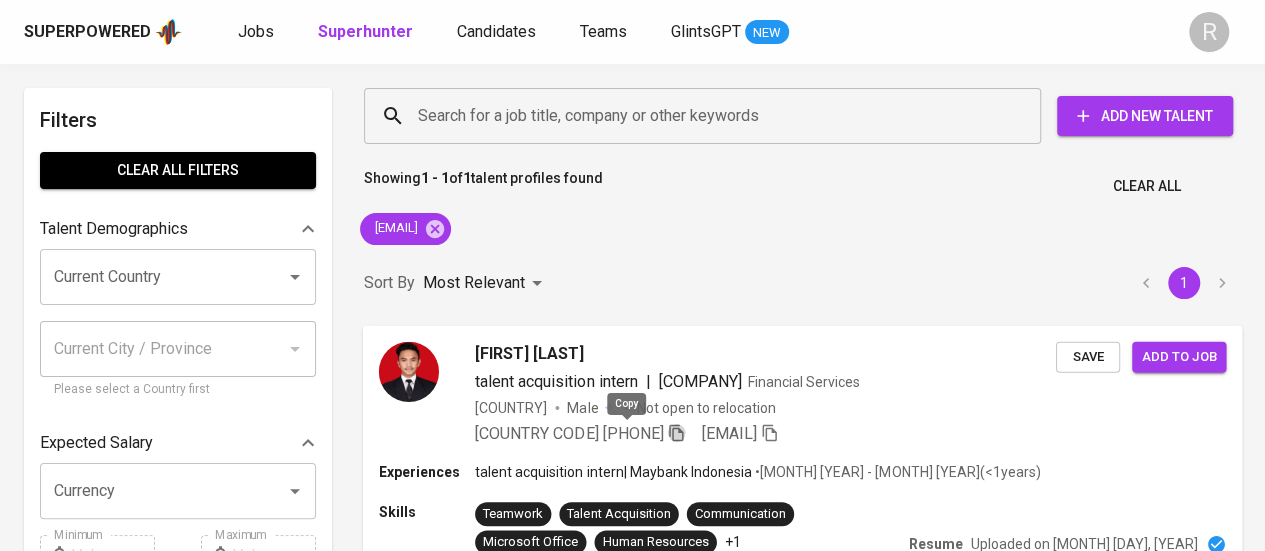 click at bounding box center [677, 432] 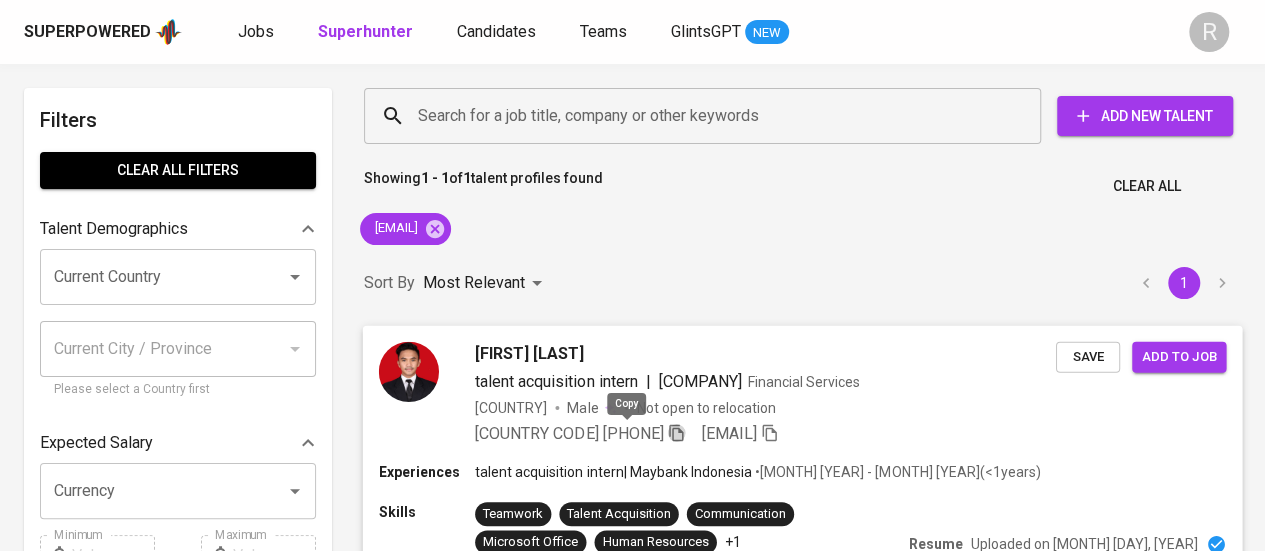 click at bounding box center [676, 432] 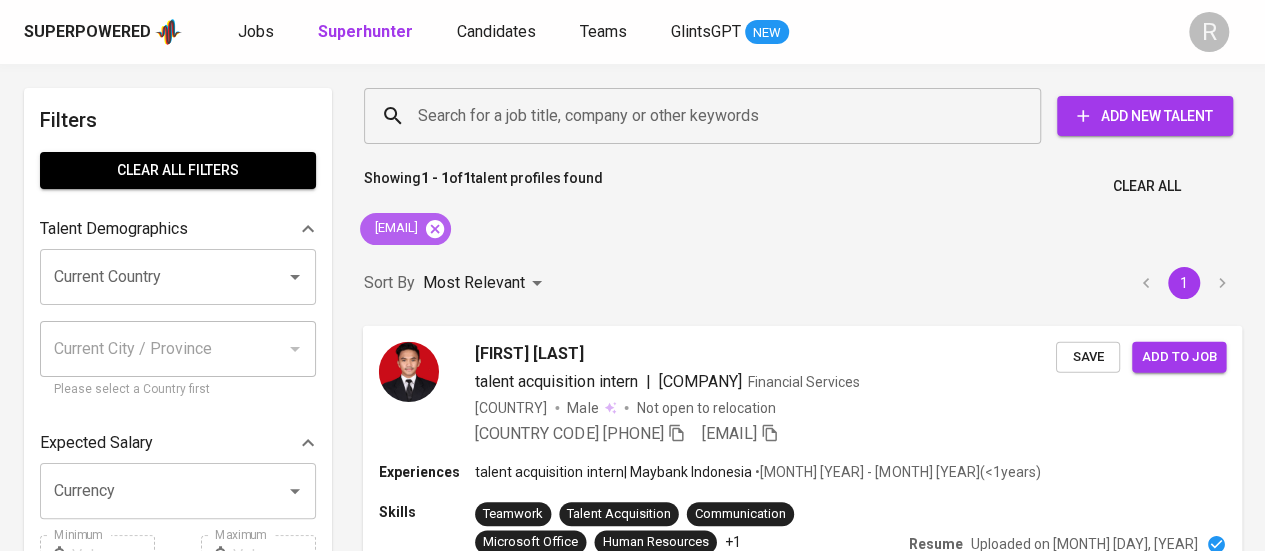 click at bounding box center (435, 229) 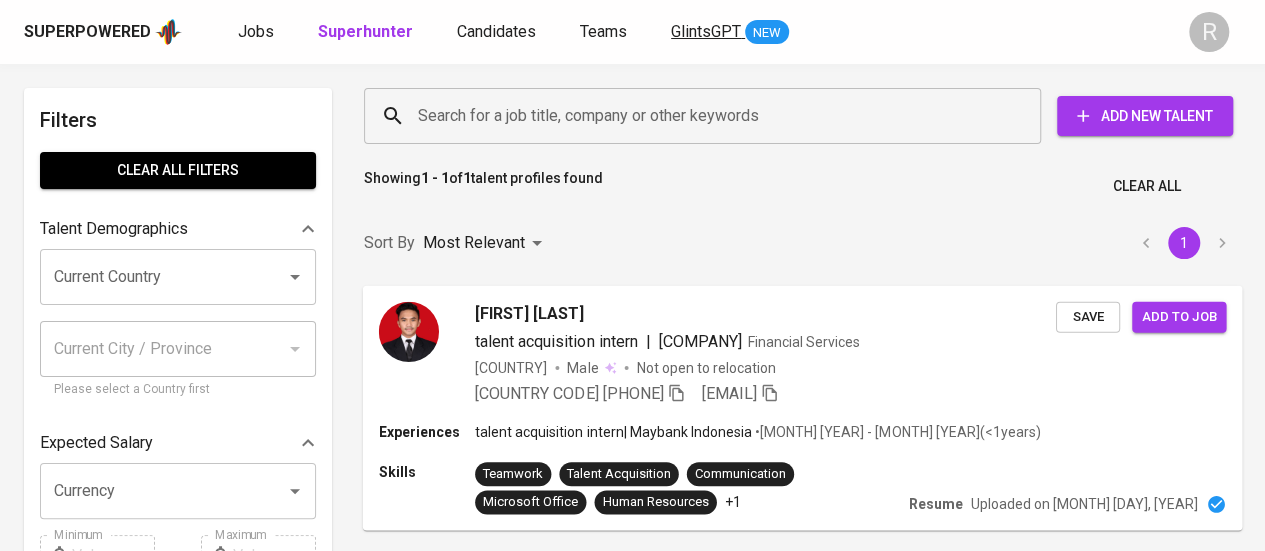 click on "Search for a job title, company or other keywords" at bounding box center (707, 116) 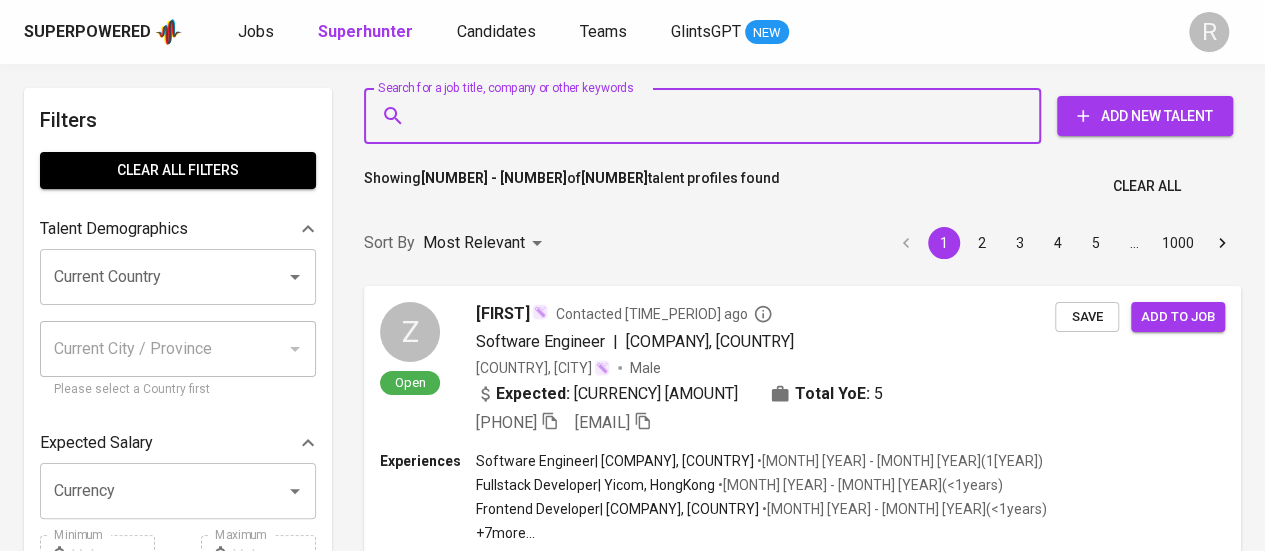 paste on "Outbound (Non User)	WhatsApp" 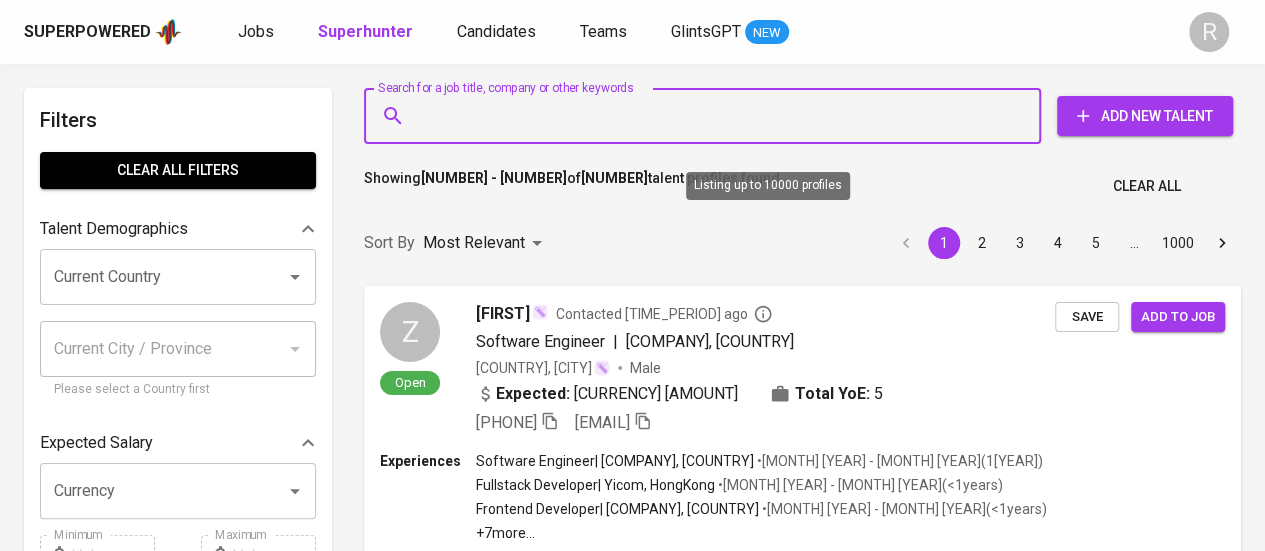 paste on "rengganisanjaniii@gmail.com" 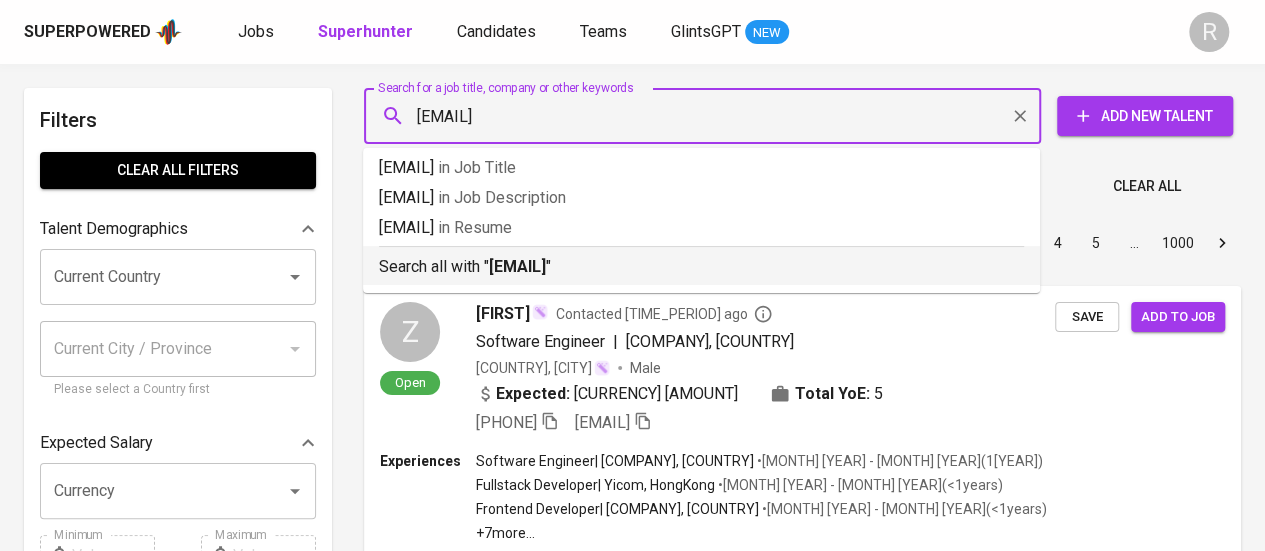 click on "Search all with " rengganisanjaniii@gmail.com "" at bounding box center [701, 262] 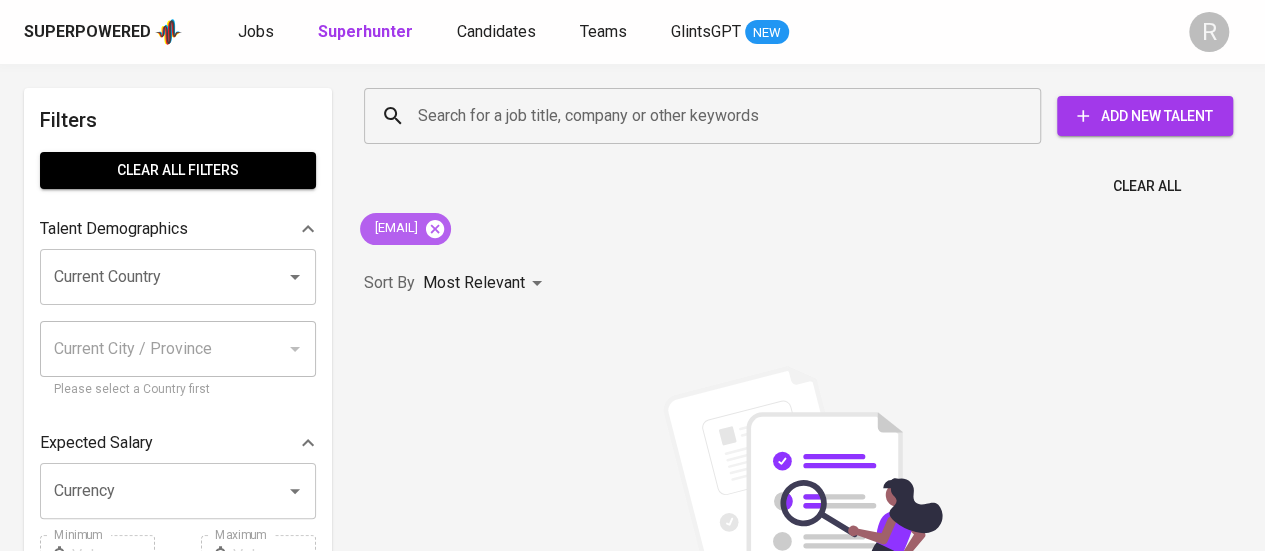 click at bounding box center [435, 228] 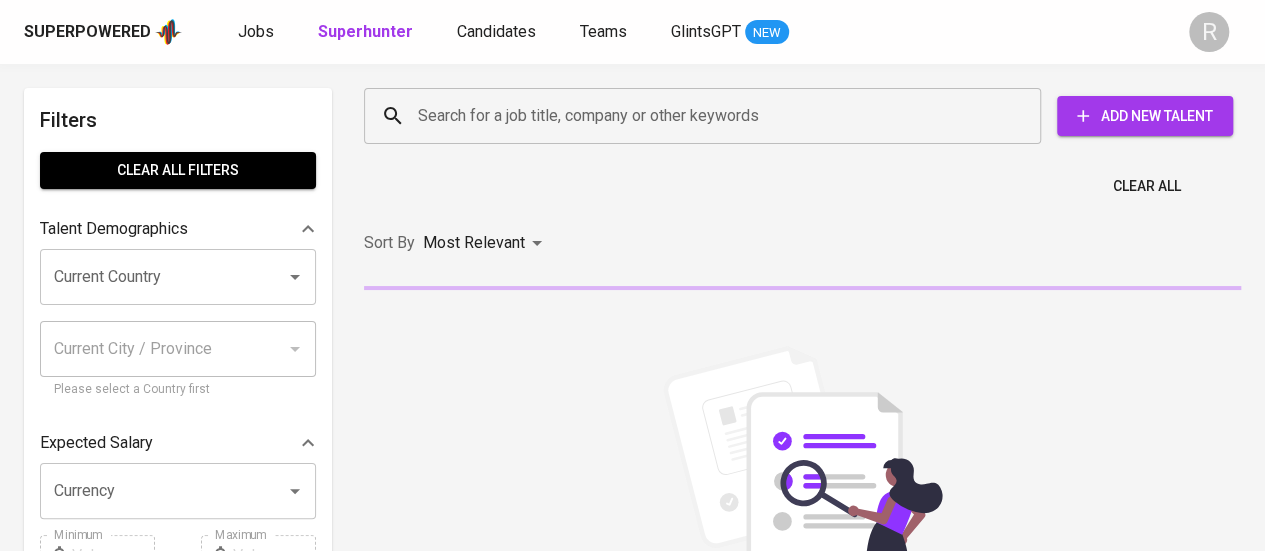 click on "Search for a job title, company or other keywords" at bounding box center [707, 116] 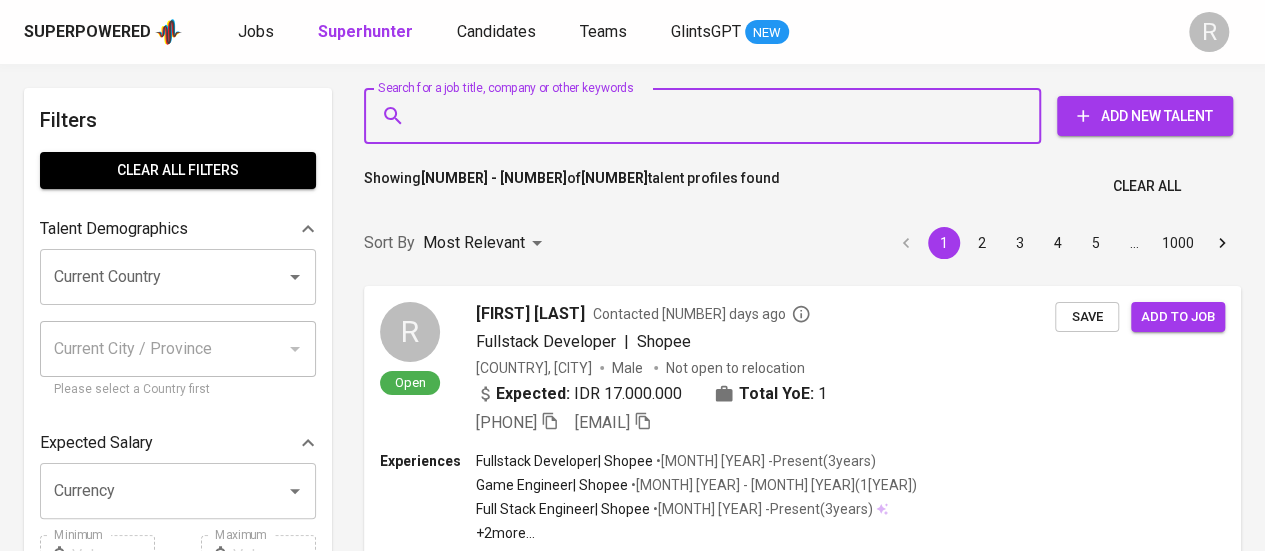 paste on "ismahrifdahk76@gmail.com" 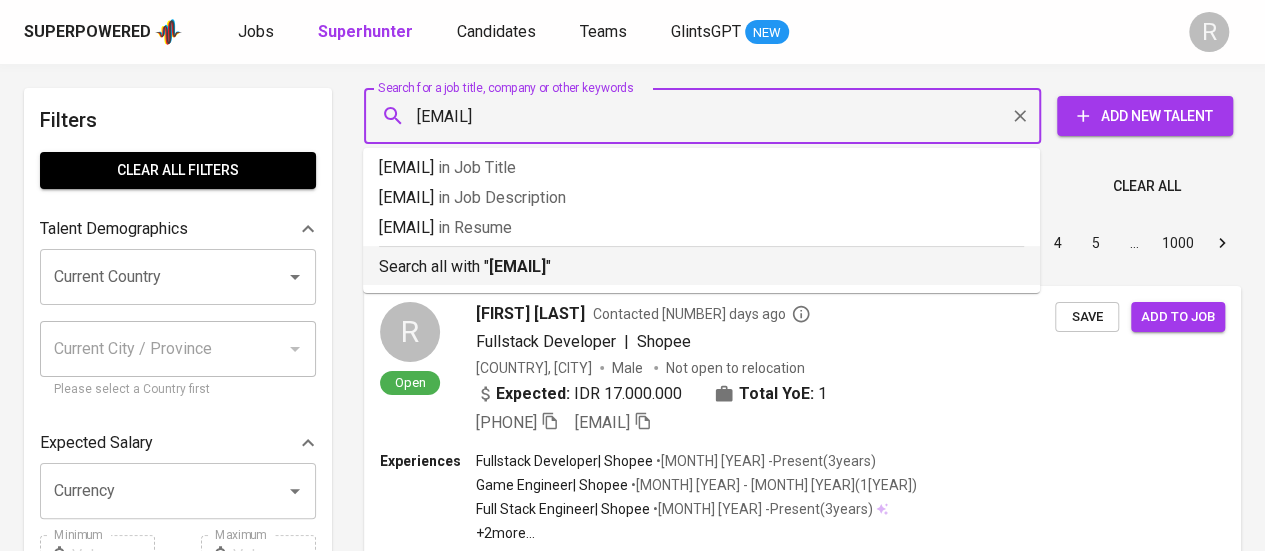 click on "ismahrifdahk76@gmail.com" at bounding box center [517, 266] 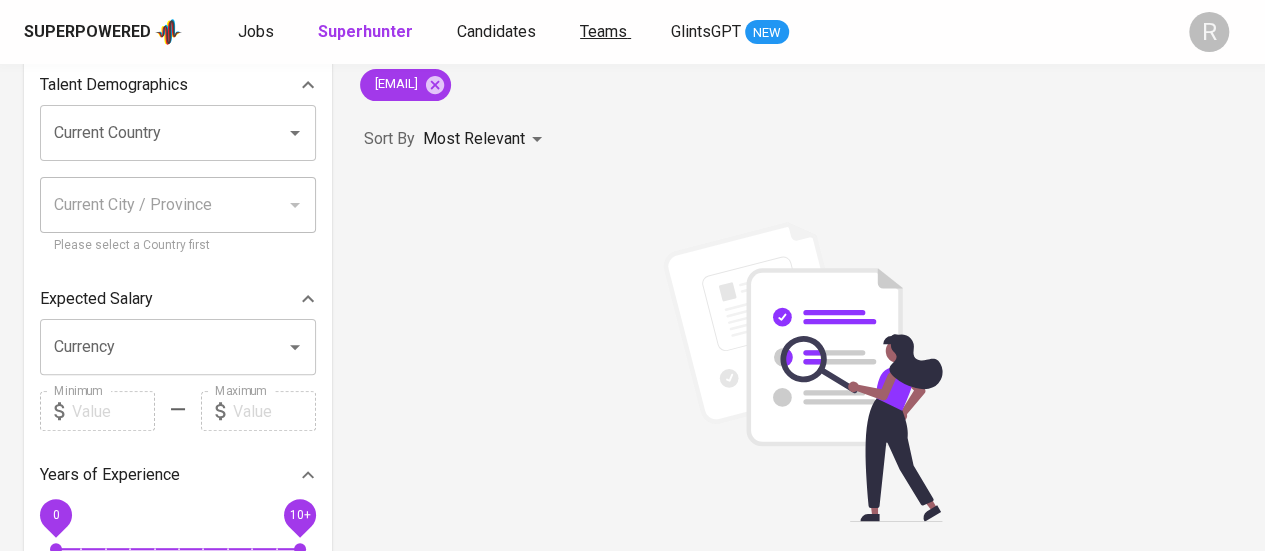 scroll, scrollTop: 0, scrollLeft: 0, axis: both 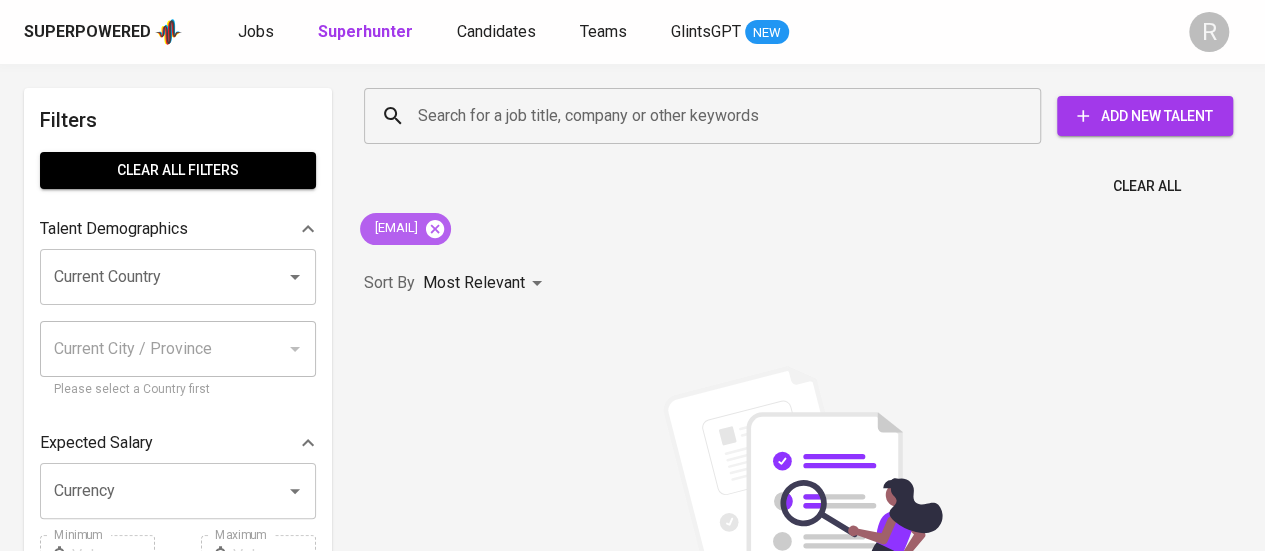click at bounding box center (435, 228) 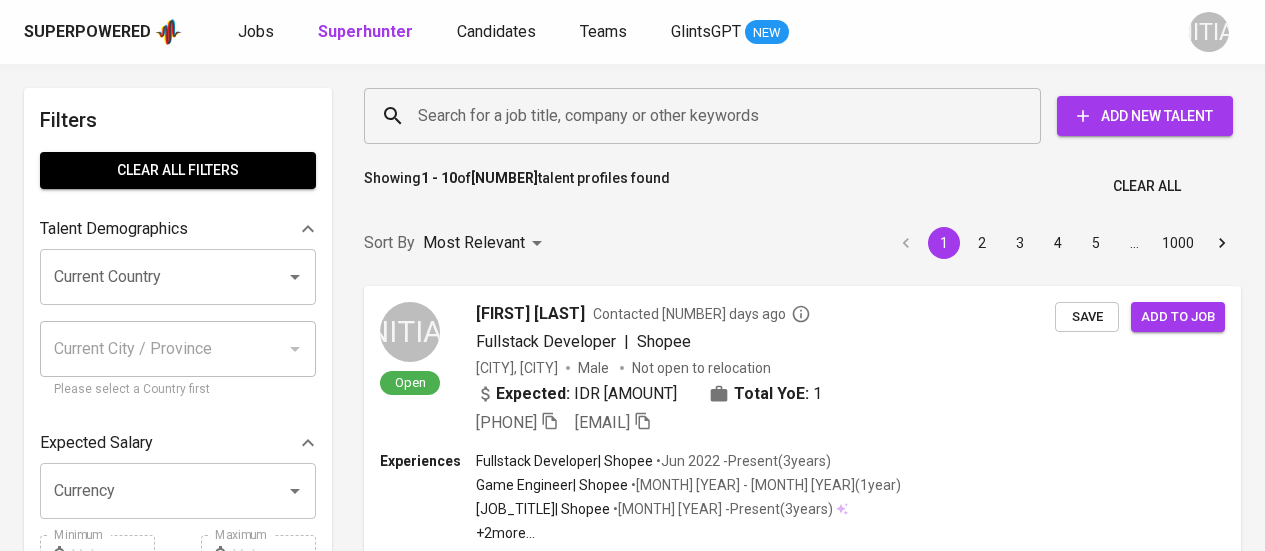 scroll, scrollTop: 0, scrollLeft: 0, axis: both 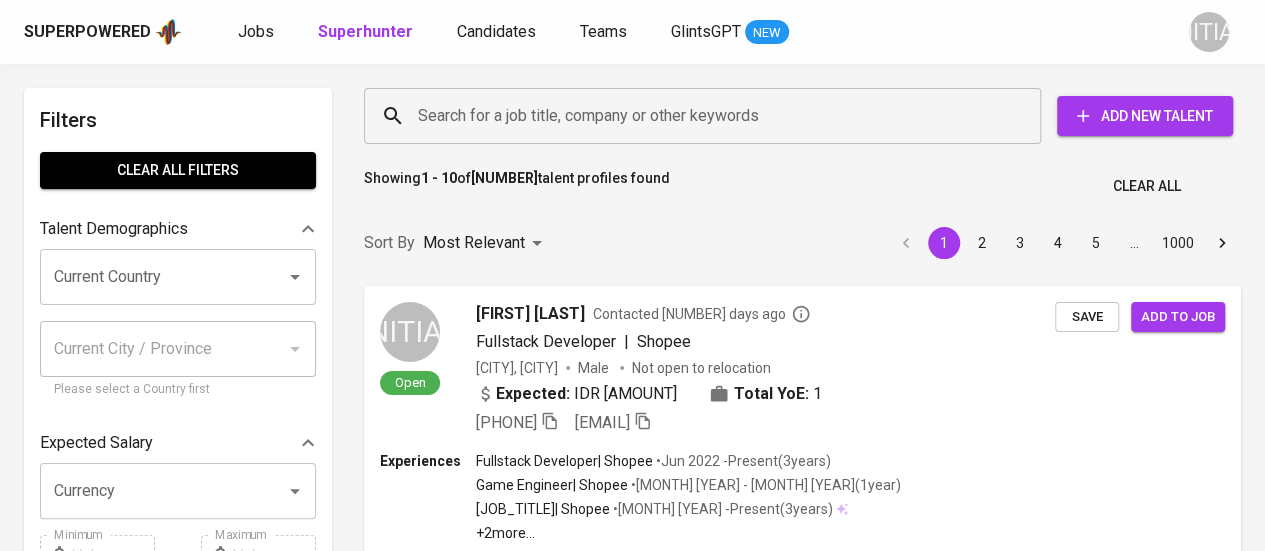 click on "Search for a job title, company or other keywords" at bounding box center [707, 116] 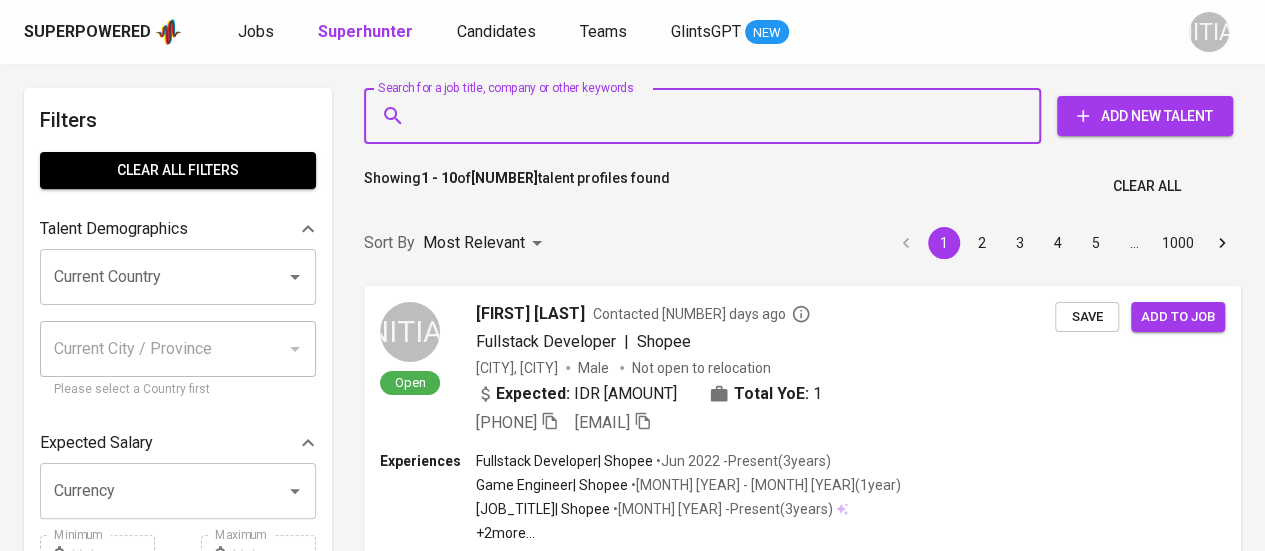 paste on "[EMAIL]" 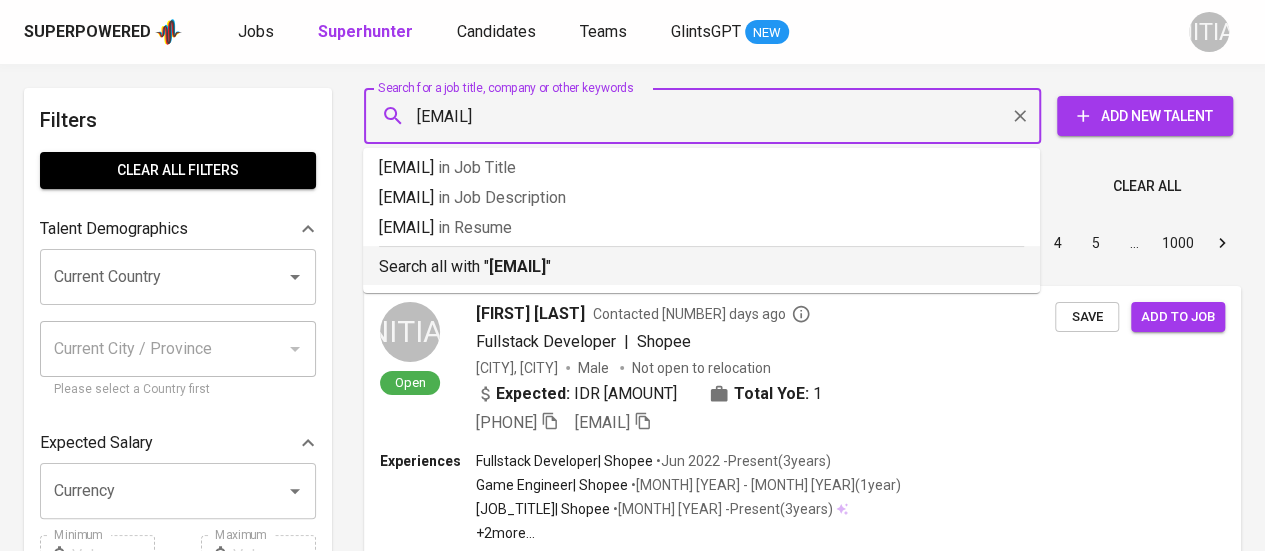 click on "[EMAIL]" at bounding box center (517, 266) 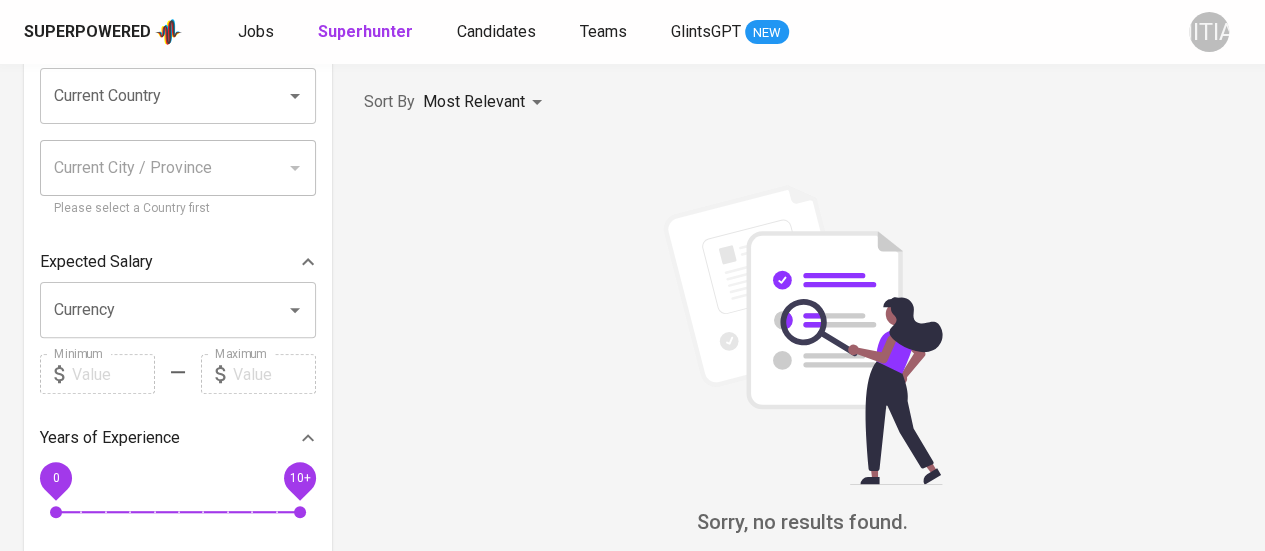 scroll, scrollTop: 77, scrollLeft: 0, axis: vertical 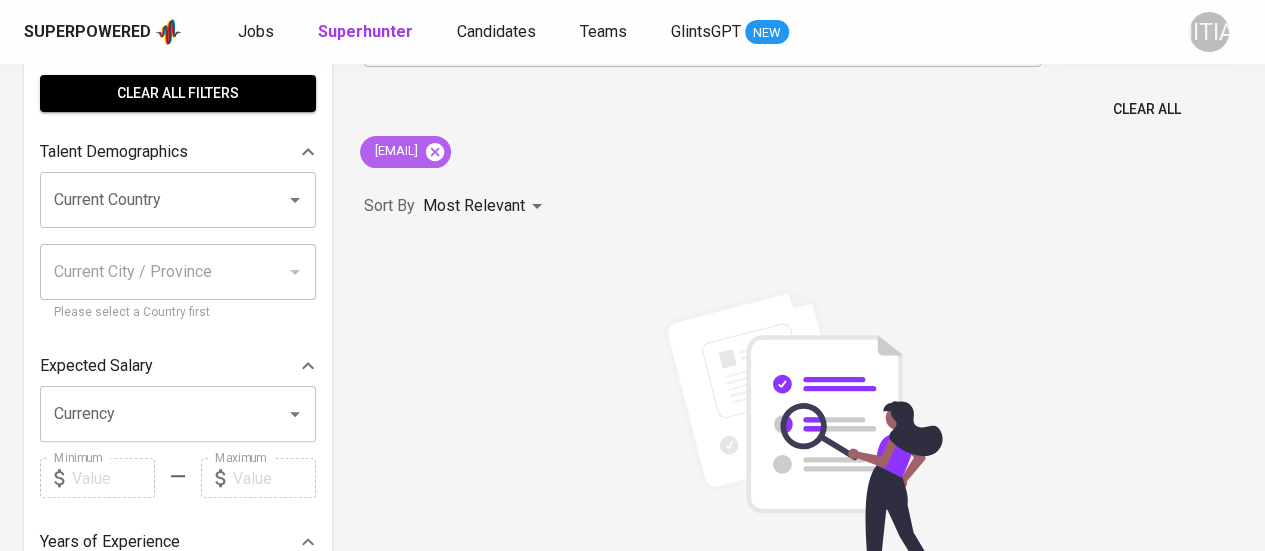 click at bounding box center [435, 151] 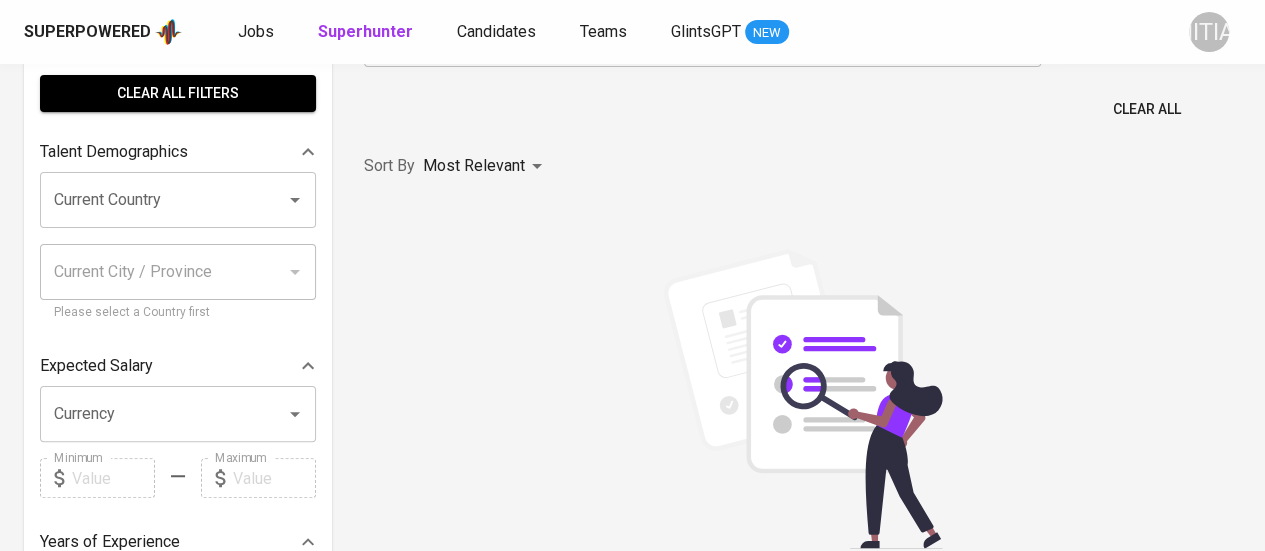scroll, scrollTop: 0, scrollLeft: 0, axis: both 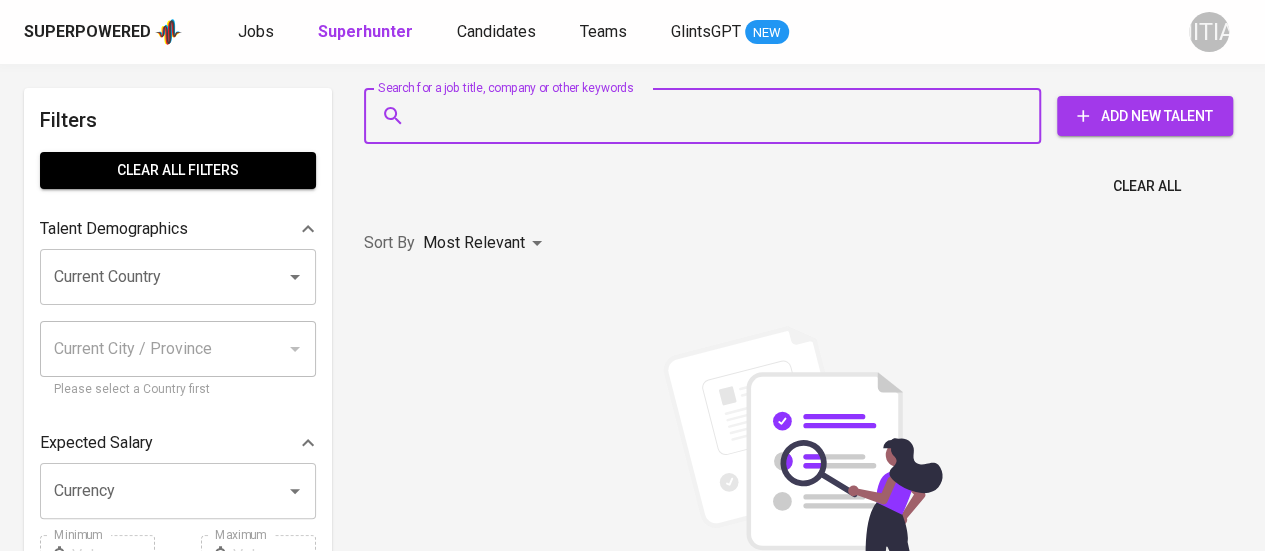 click on "Search for a job title, company or other keywords" at bounding box center (707, 116) 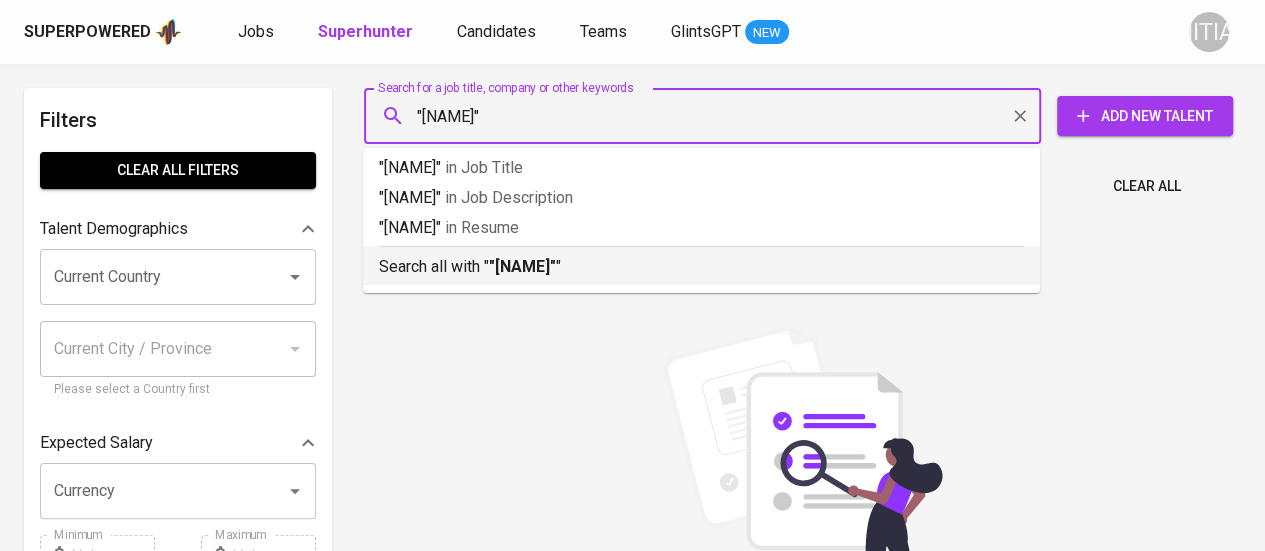 click on "Search all with "[PERSON]"" at bounding box center [701, 267] 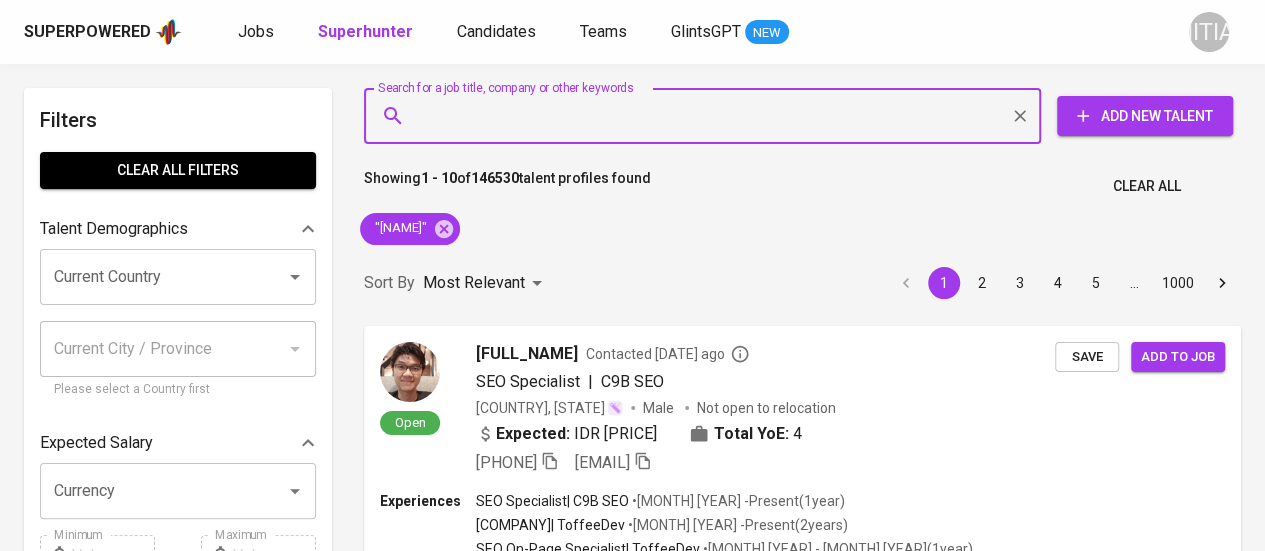 scroll, scrollTop: 2769, scrollLeft: 0, axis: vertical 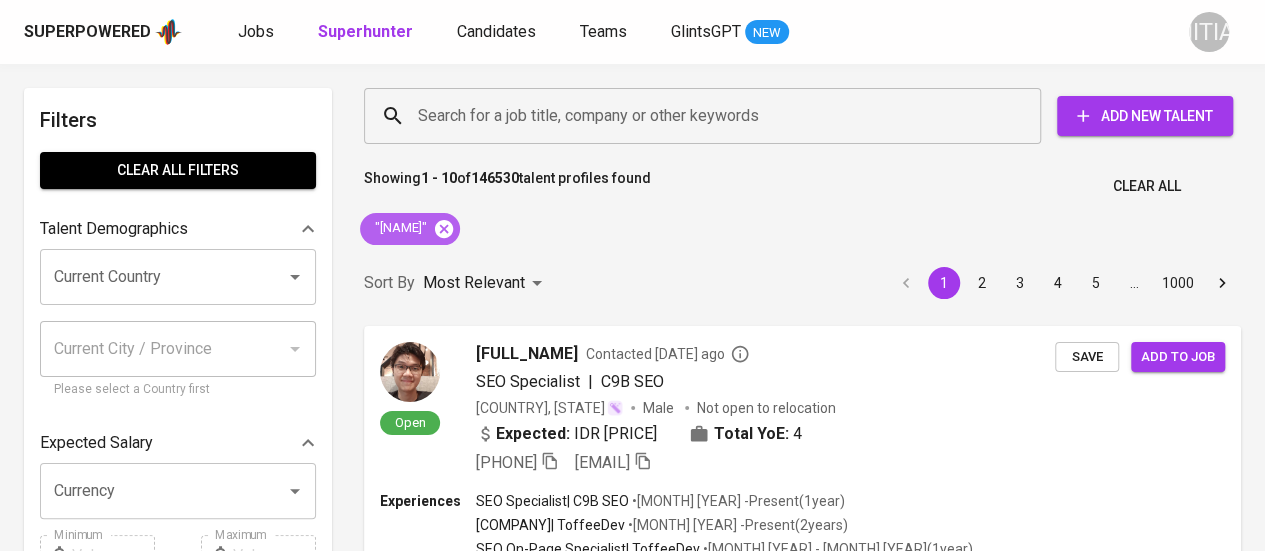 click at bounding box center [444, 228] 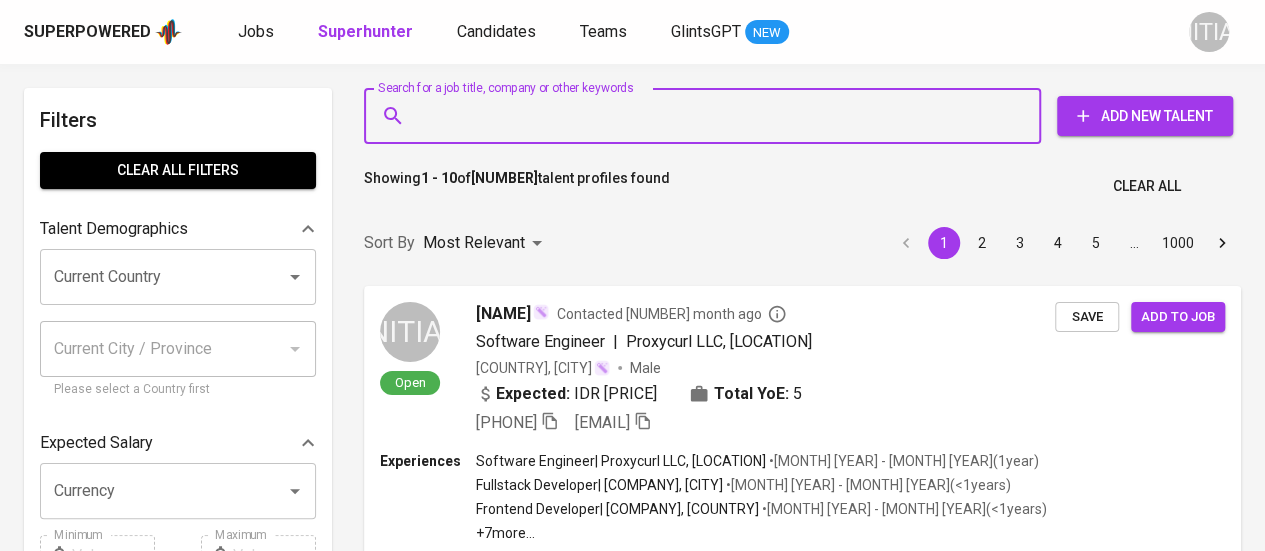 click on "Search for a job title, company or other keywords" at bounding box center (707, 116) 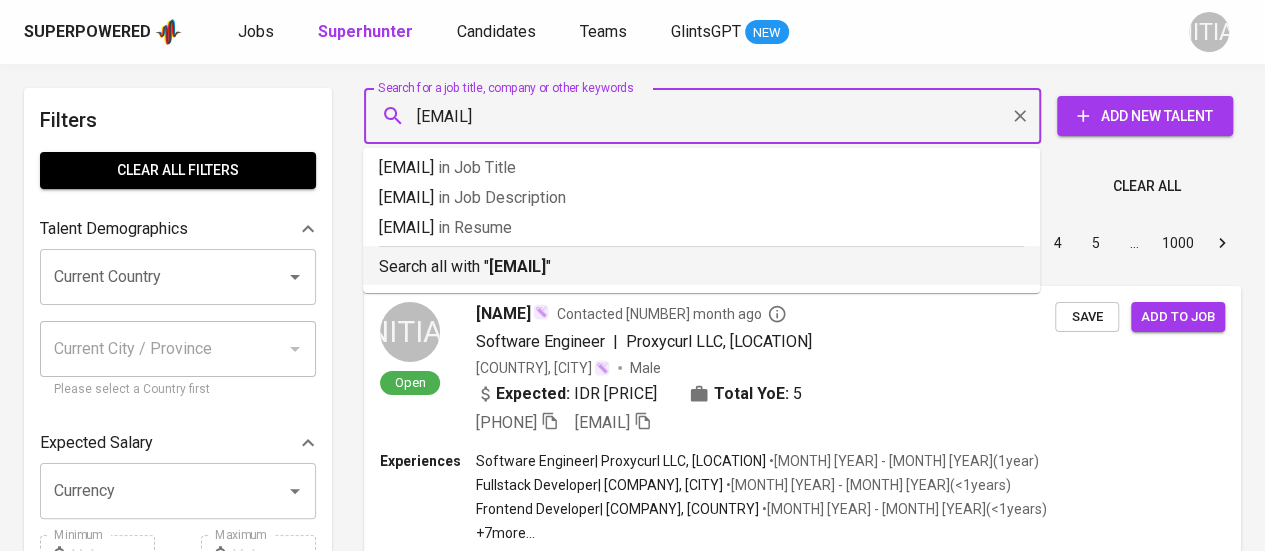click on "[EMAIL]" at bounding box center (517, 266) 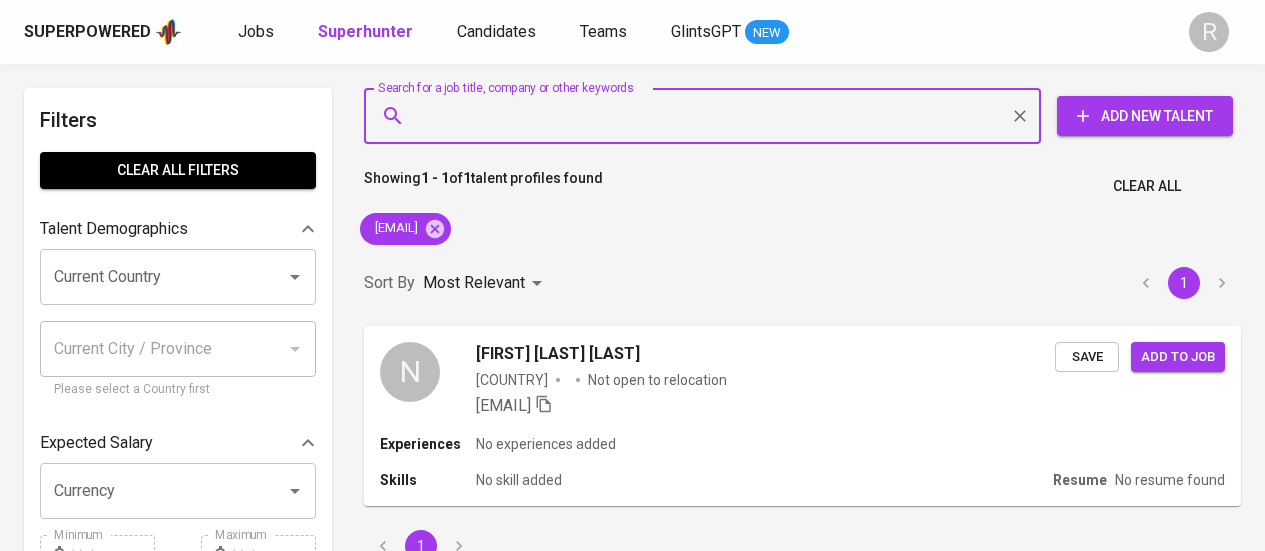 scroll, scrollTop: 0, scrollLeft: 0, axis: both 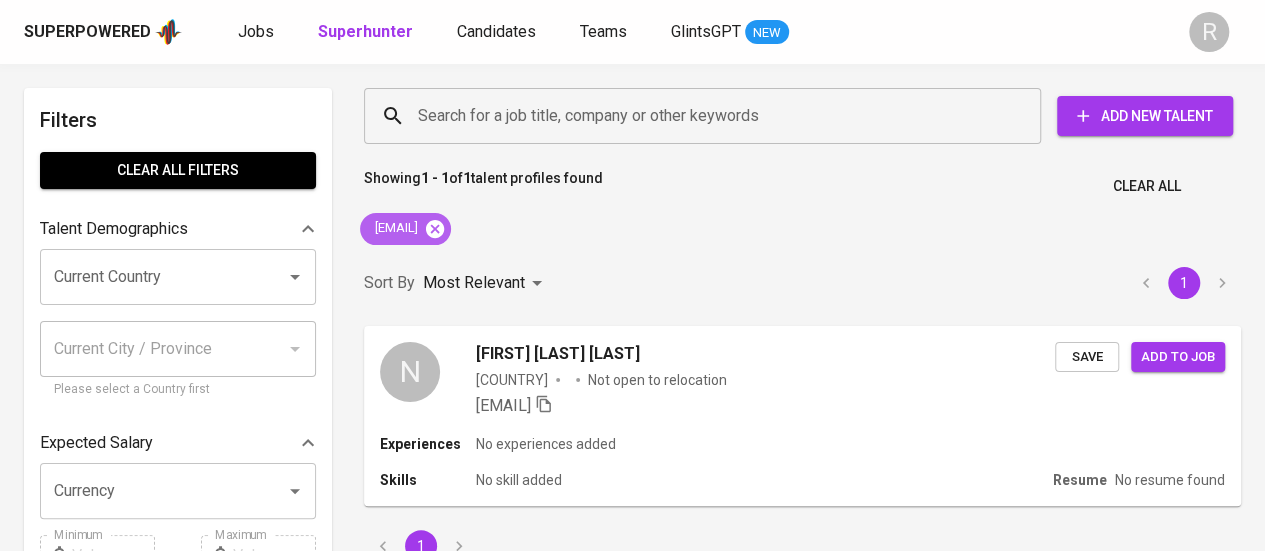 click at bounding box center (563, 229) 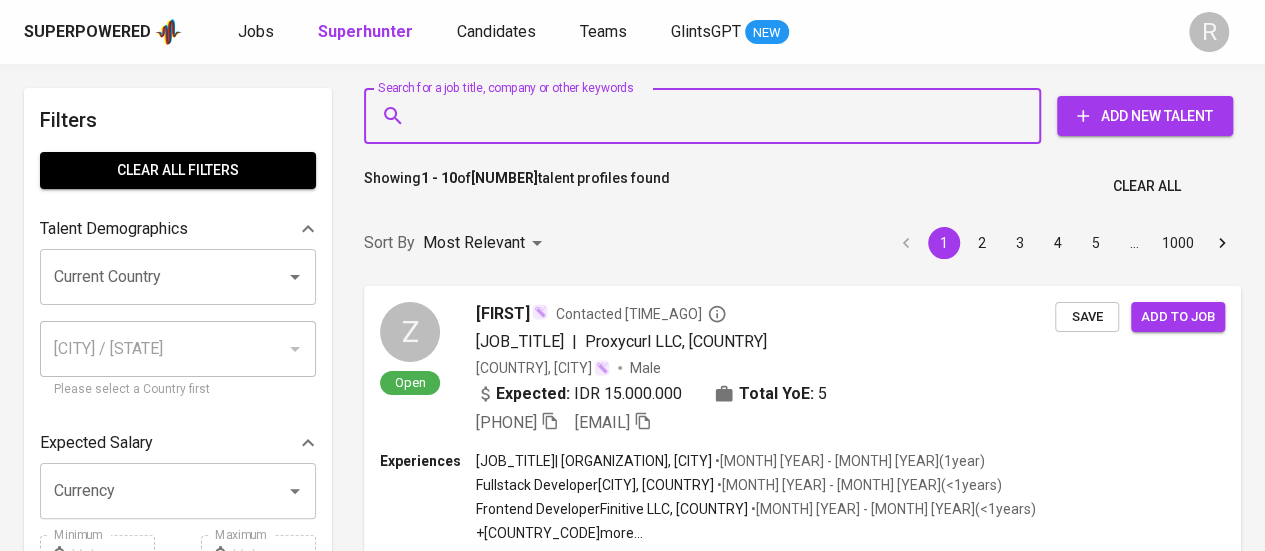 click on "Search for a job title, company or other keywords" at bounding box center [707, 116] 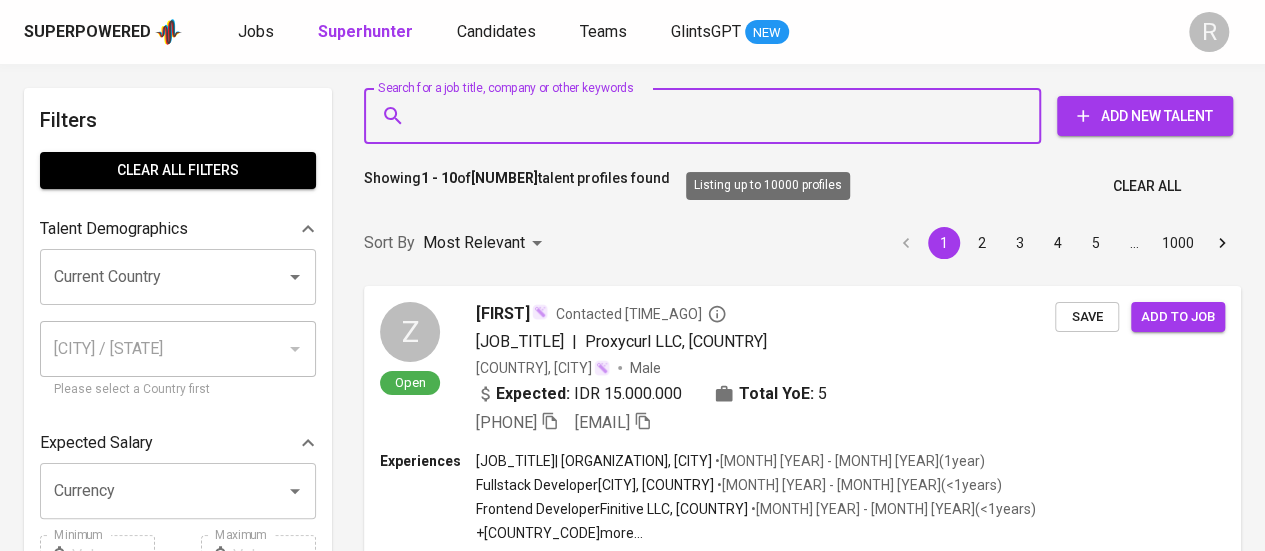 paste on "[EMAIL]" 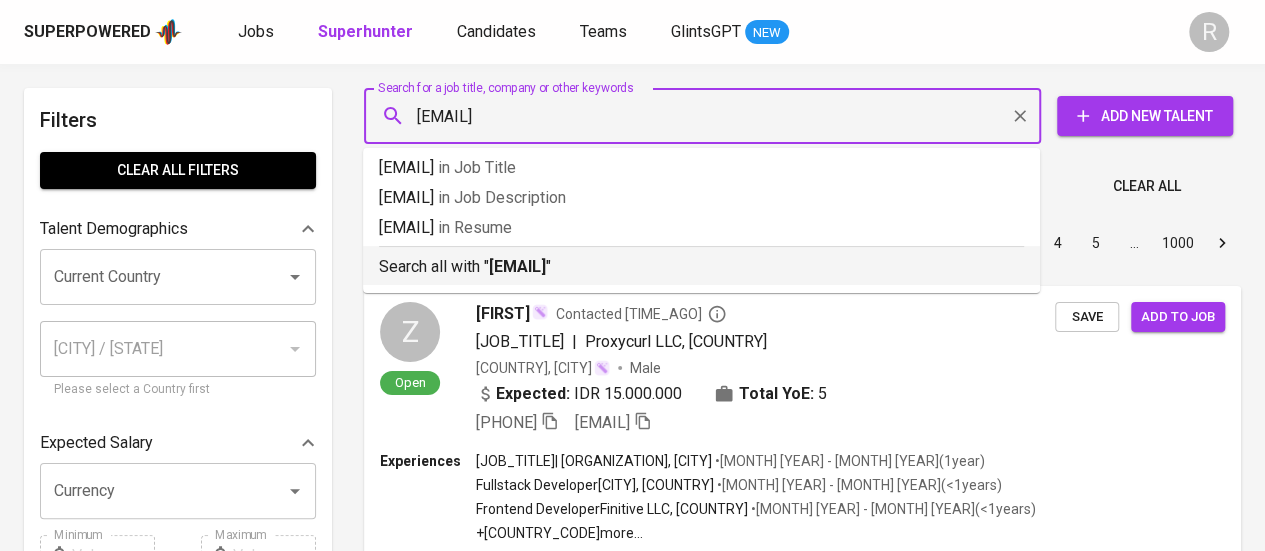 click on "[EMAIL]" at bounding box center (517, 266) 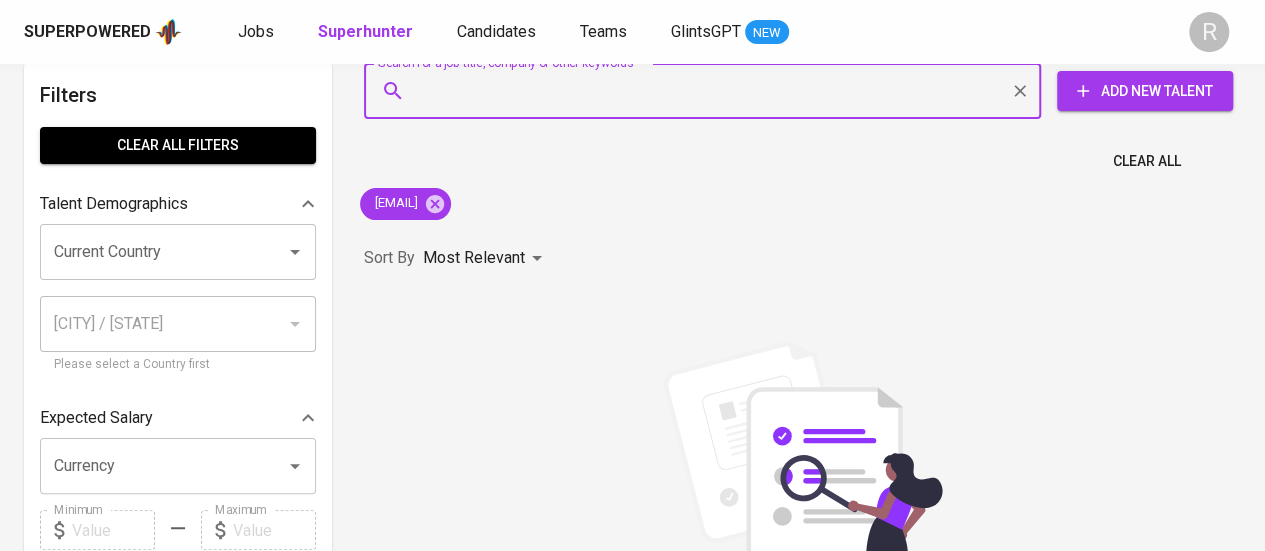 scroll, scrollTop: 19, scrollLeft: 0, axis: vertical 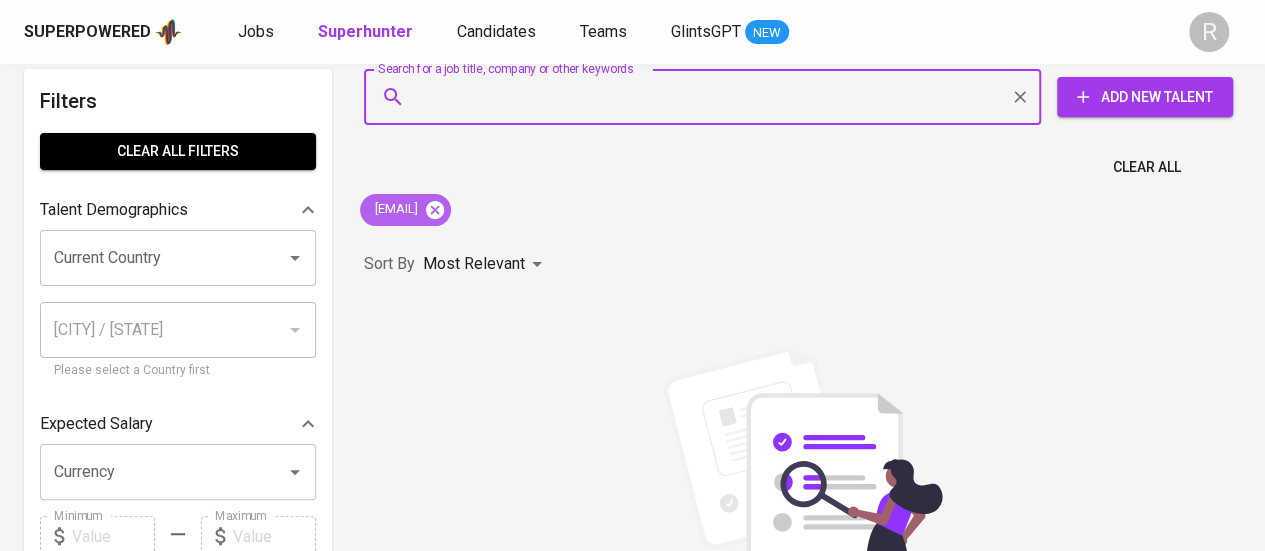 click at bounding box center [435, 209] 